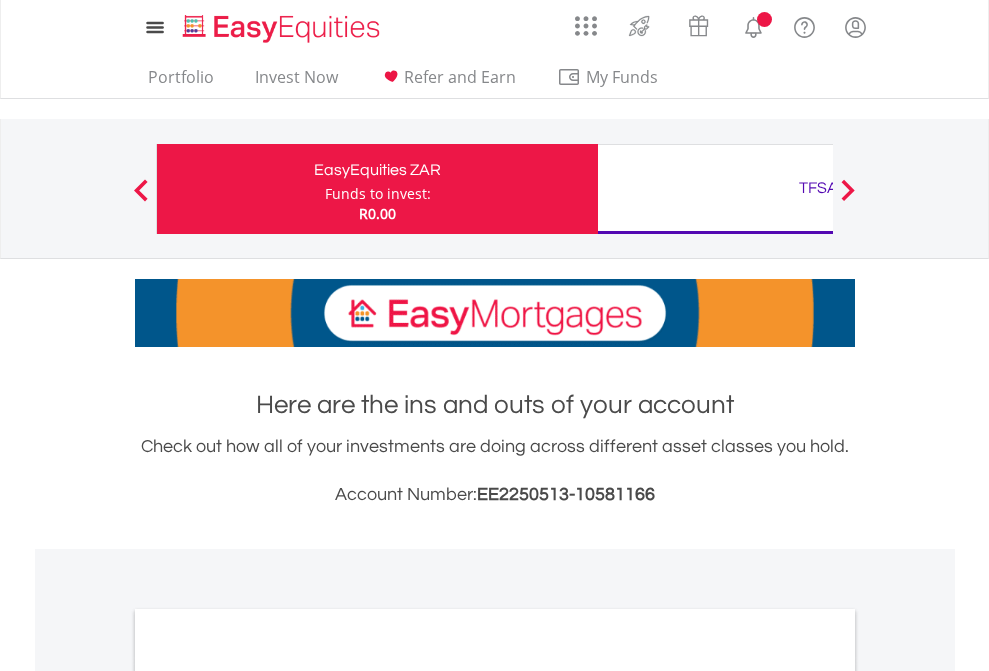 scroll, scrollTop: 0, scrollLeft: 0, axis: both 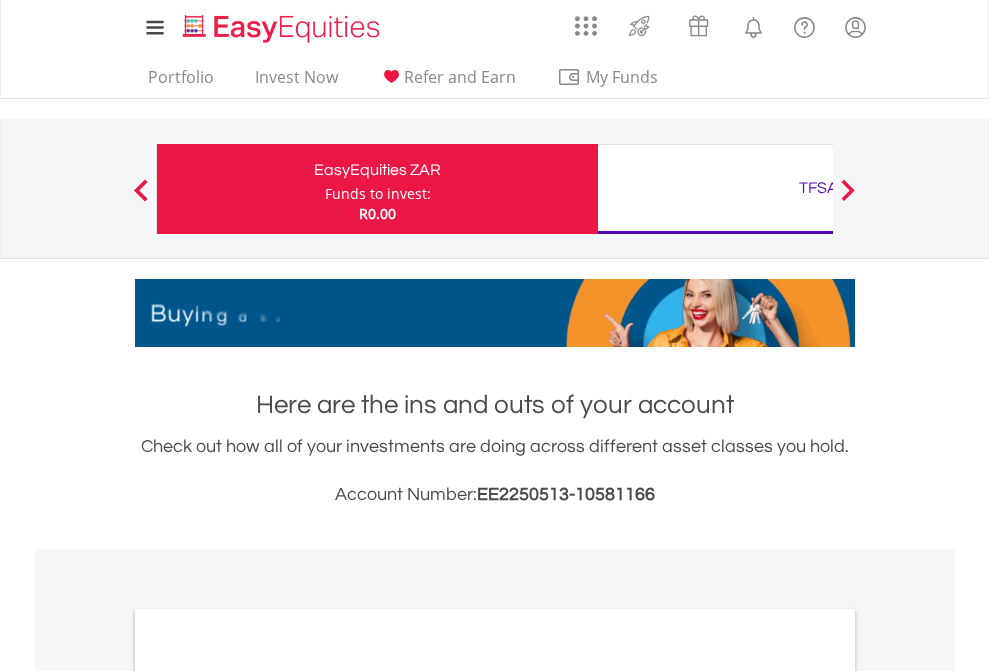 click on "Funds to invest:" at bounding box center (378, 194) 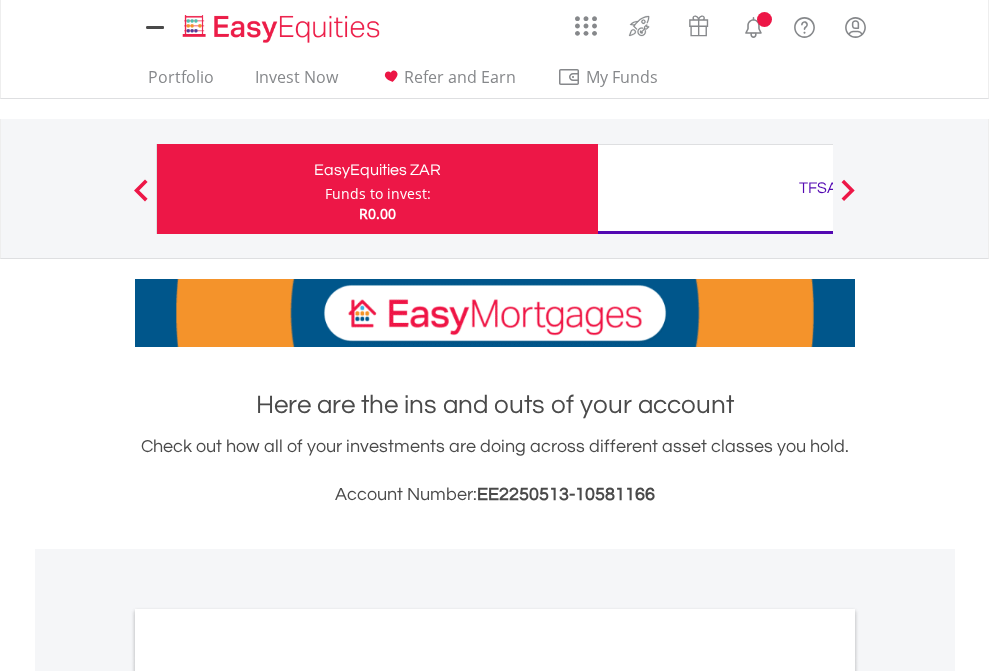 scroll, scrollTop: 0, scrollLeft: 0, axis: both 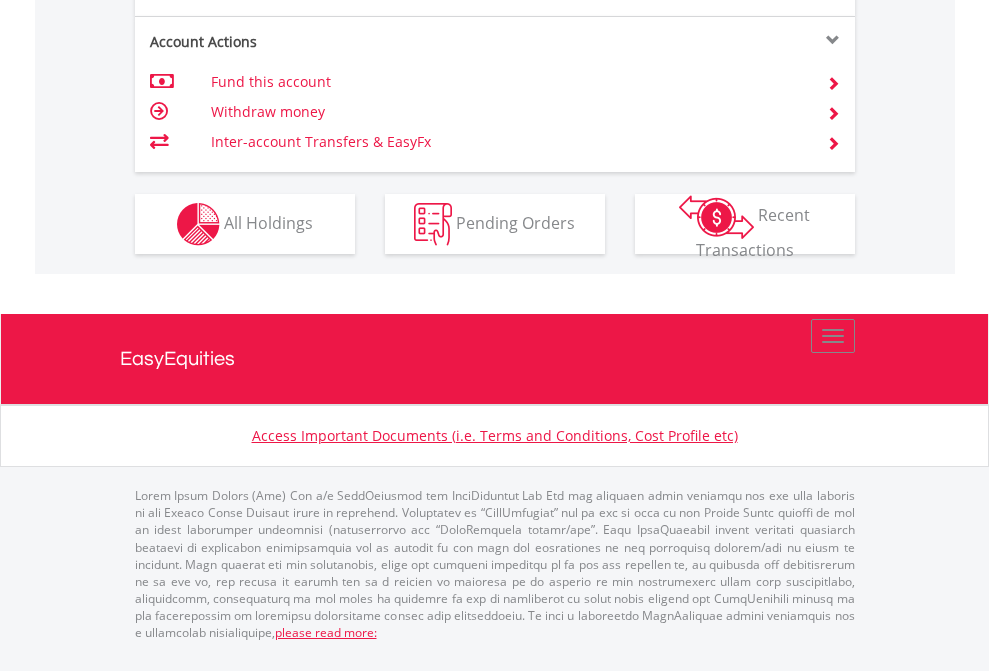 click on "Investment types" at bounding box center (706, -337) 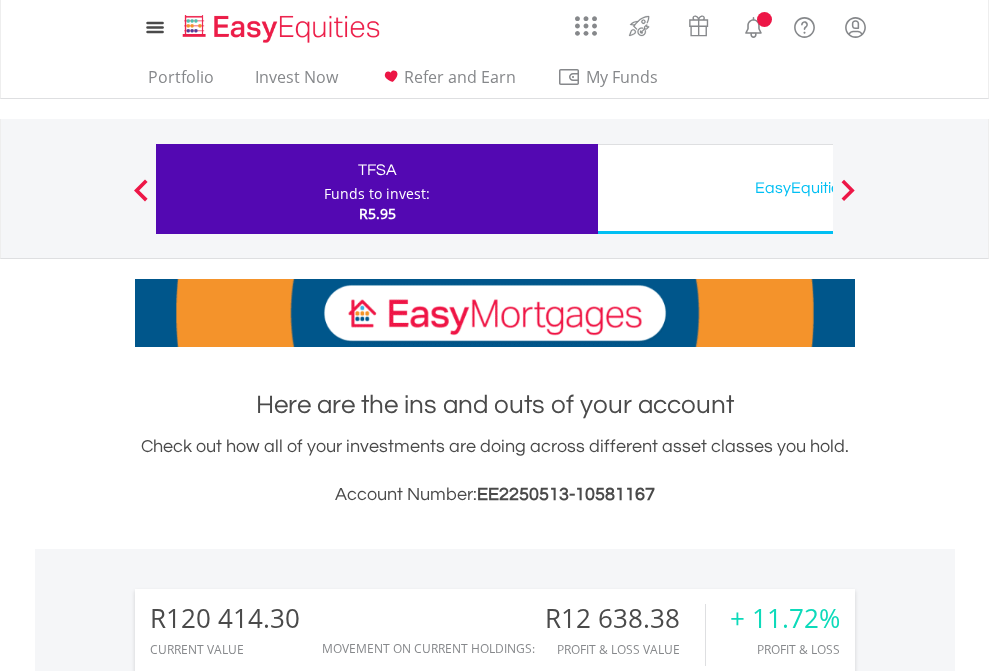 scroll, scrollTop: 0, scrollLeft: 0, axis: both 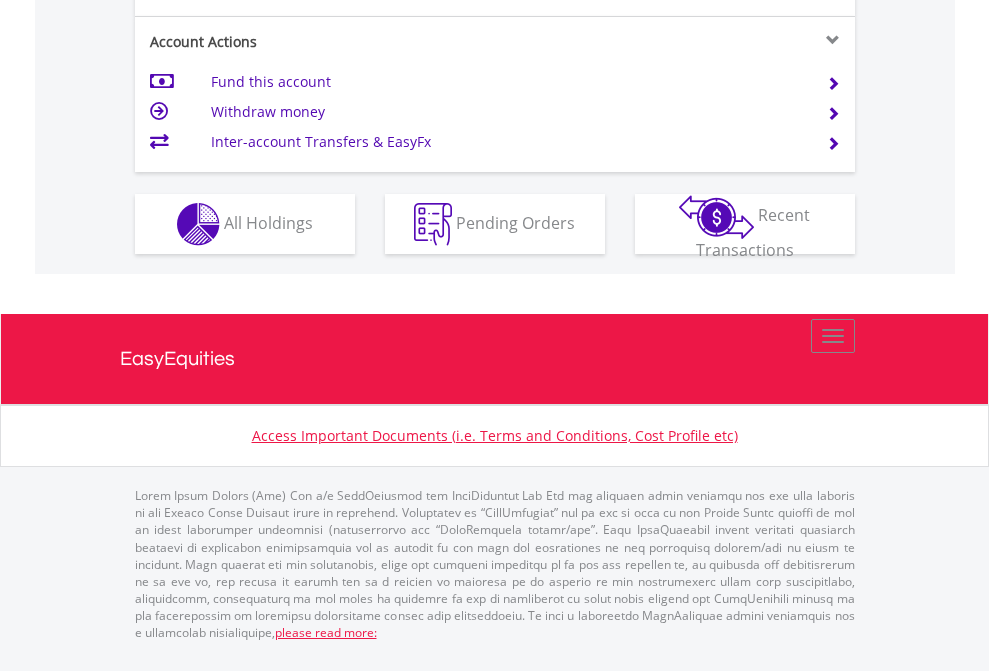 click on "Investment types" at bounding box center [706, -337] 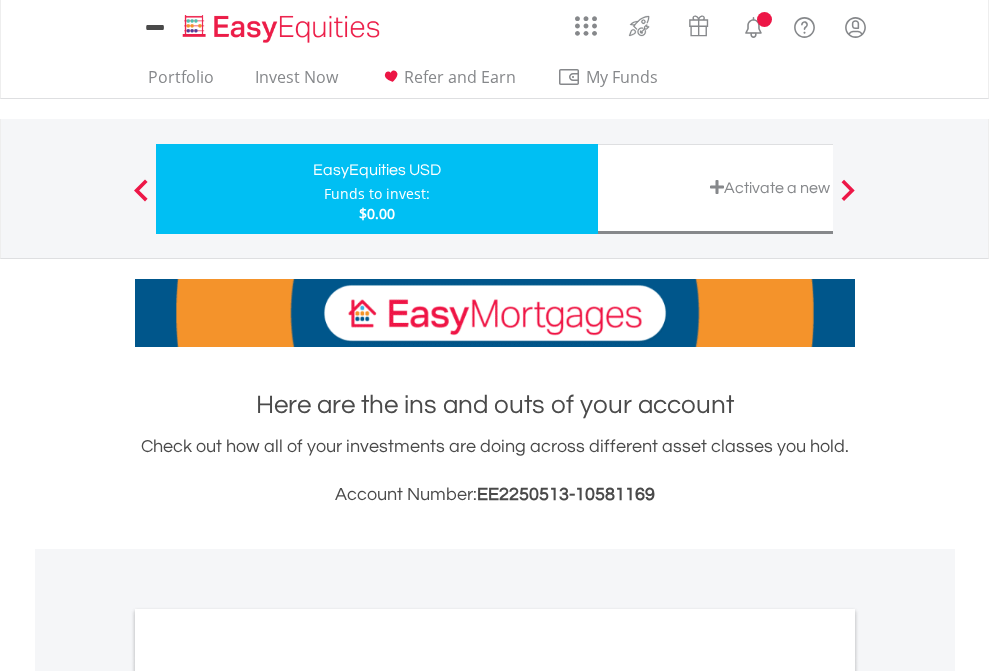 scroll, scrollTop: 0, scrollLeft: 0, axis: both 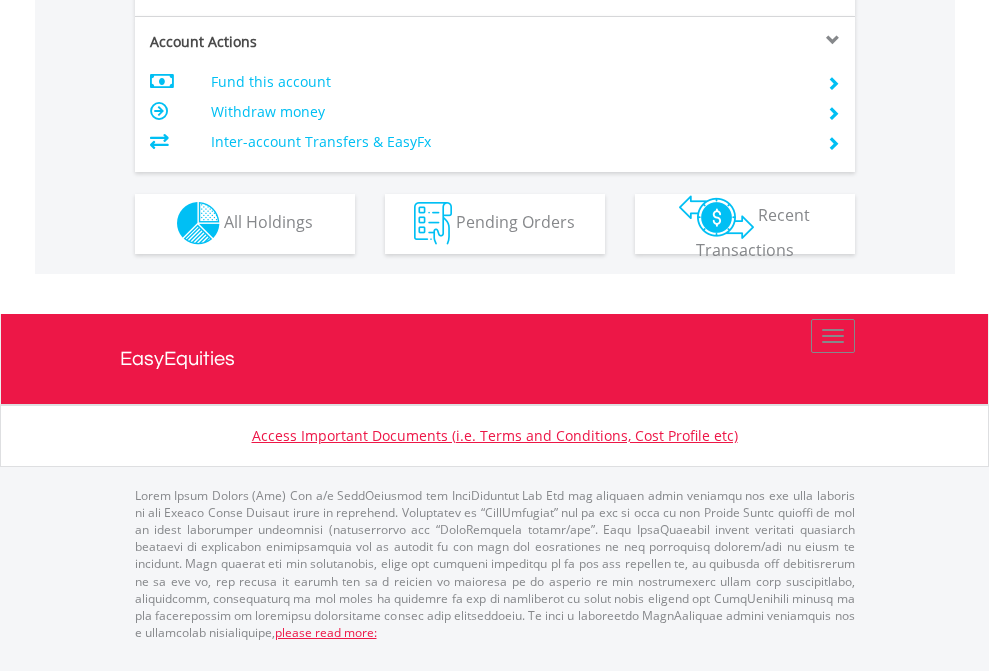 click on "Investment types" at bounding box center (706, -353) 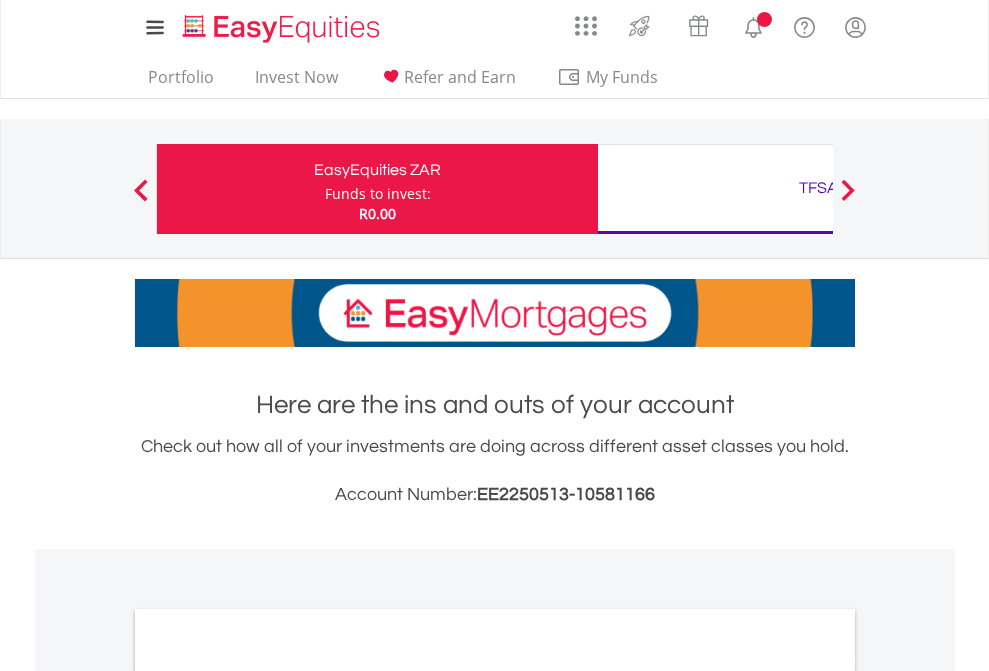 scroll, scrollTop: 1202, scrollLeft: 0, axis: vertical 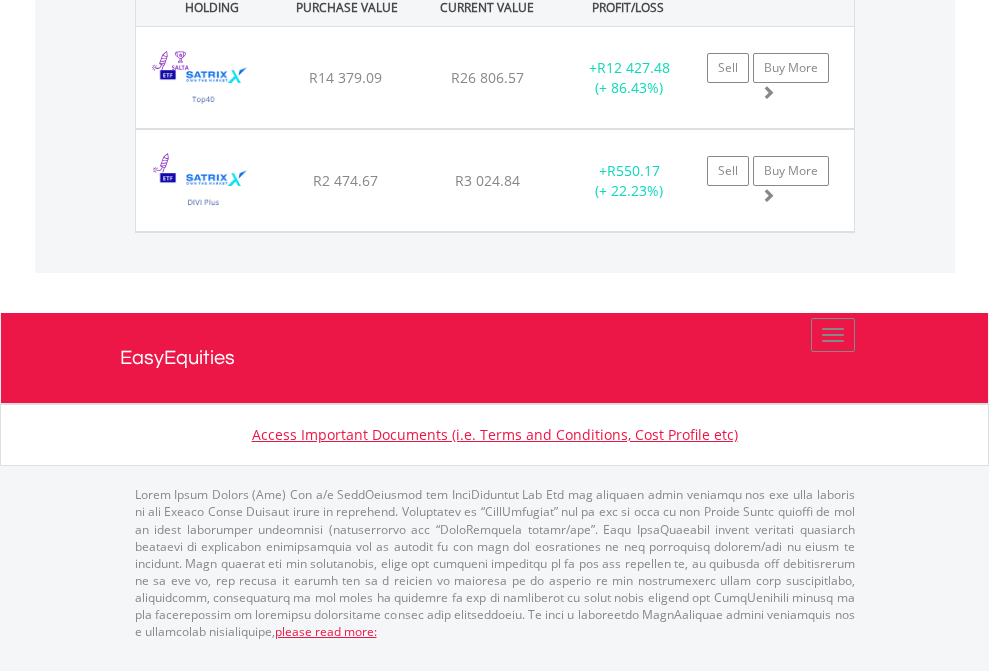 click on "TFSA" at bounding box center (818, -1442) 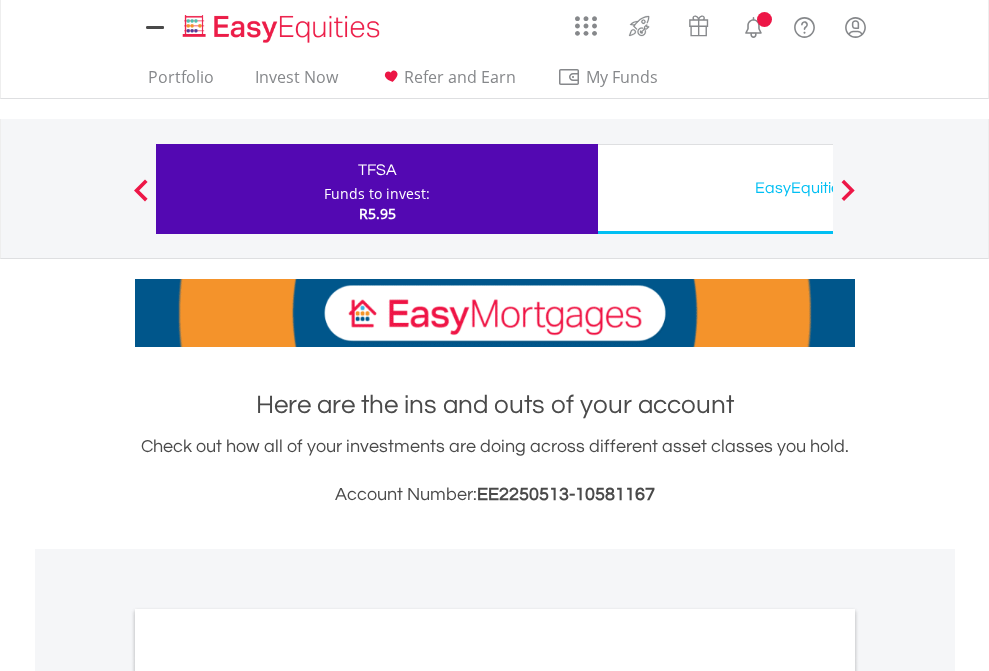 scroll, scrollTop: 0, scrollLeft: 0, axis: both 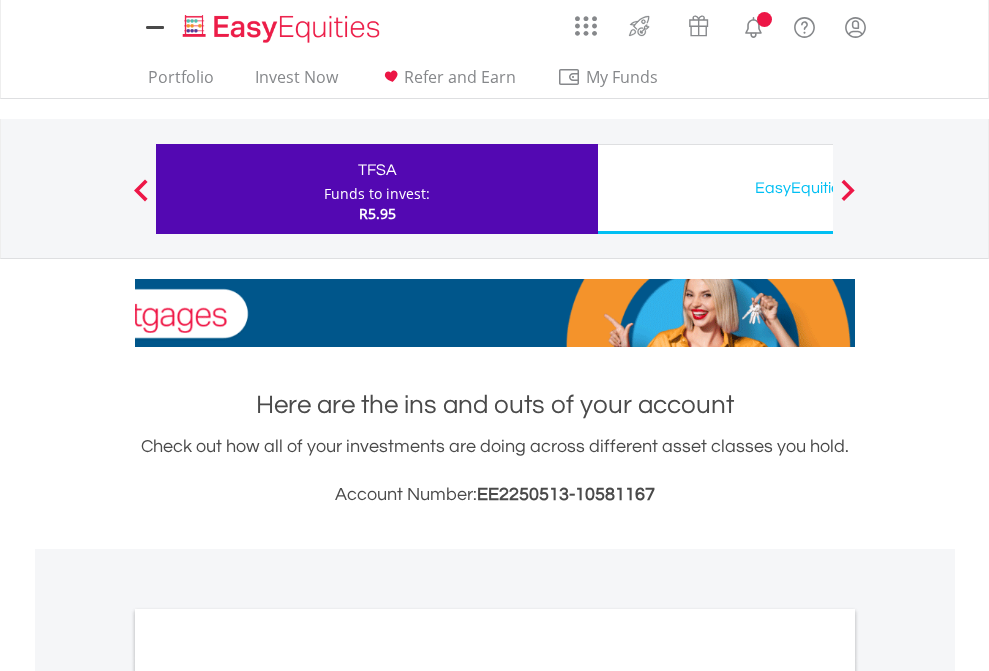 click on "All Holdings" at bounding box center [268, 1096] 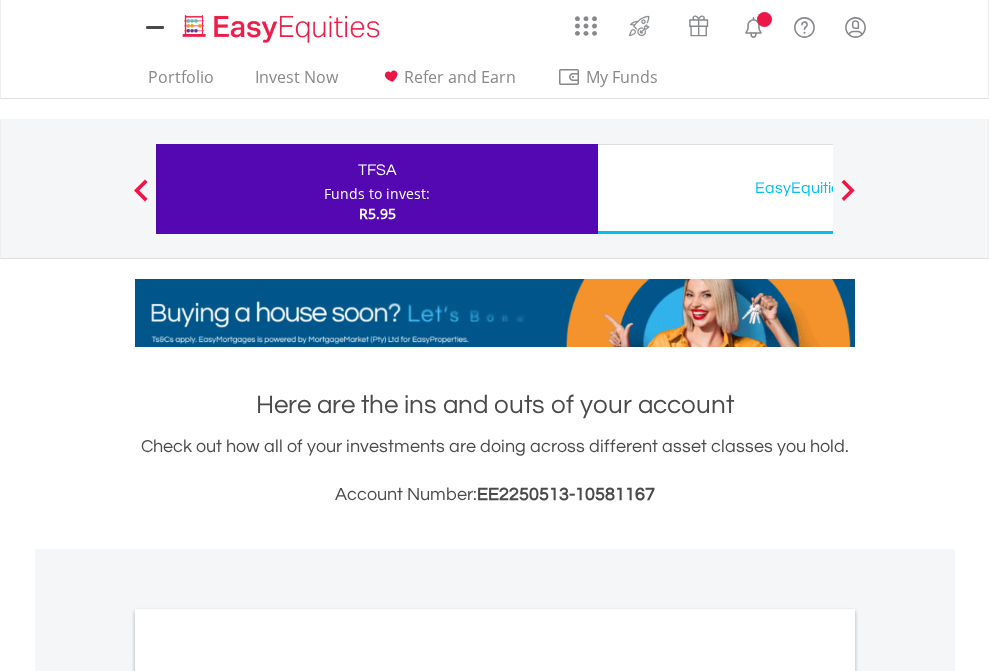scroll, scrollTop: 1202, scrollLeft: 0, axis: vertical 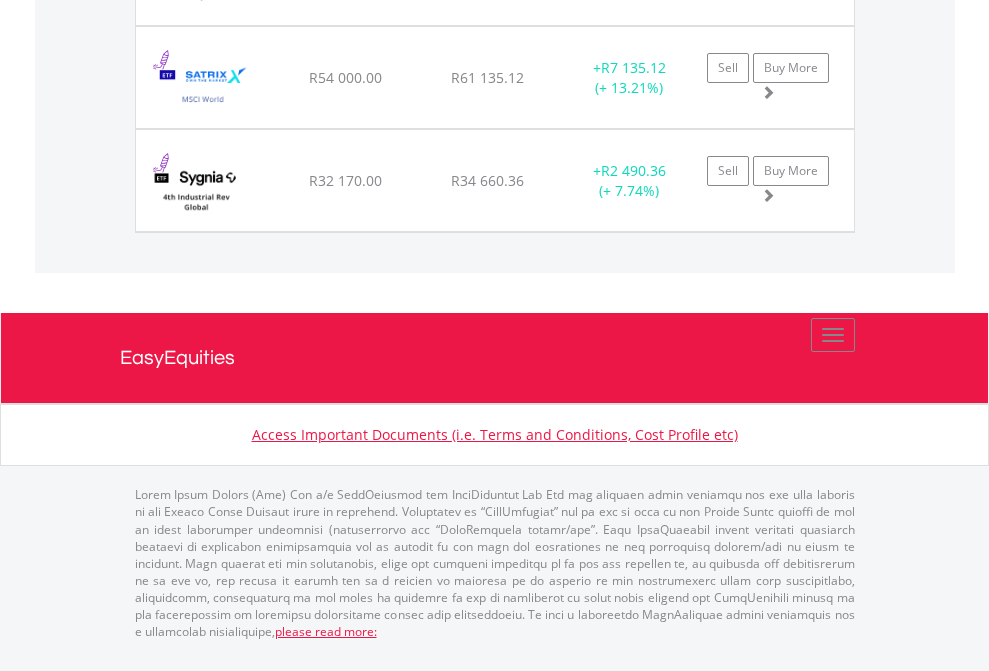 click on "EasyEquities USD" at bounding box center (818, -1585) 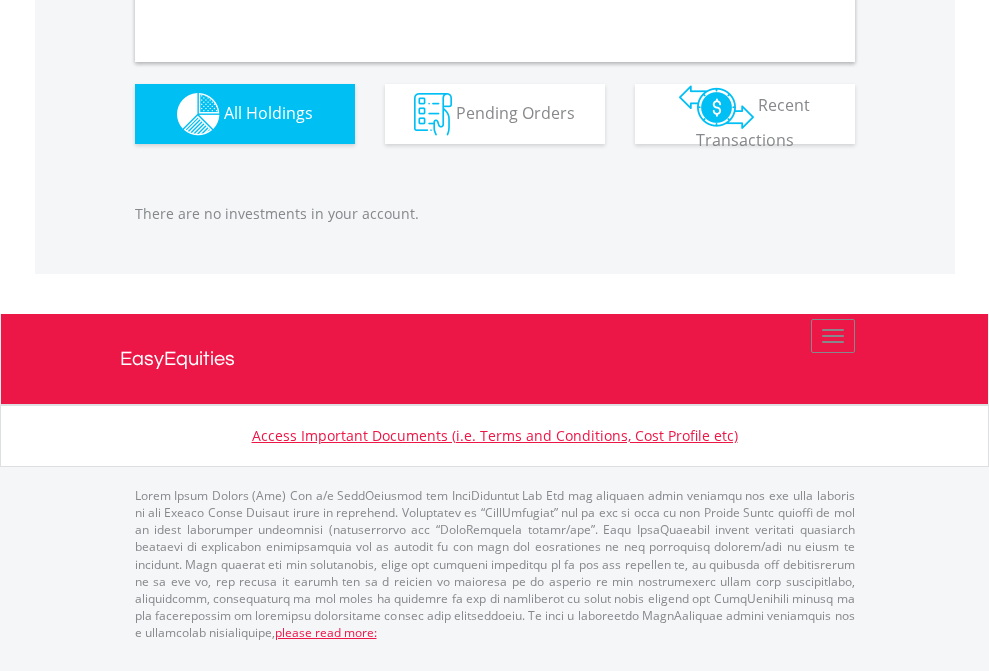 scroll, scrollTop: 1980, scrollLeft: 0, axis: vertical 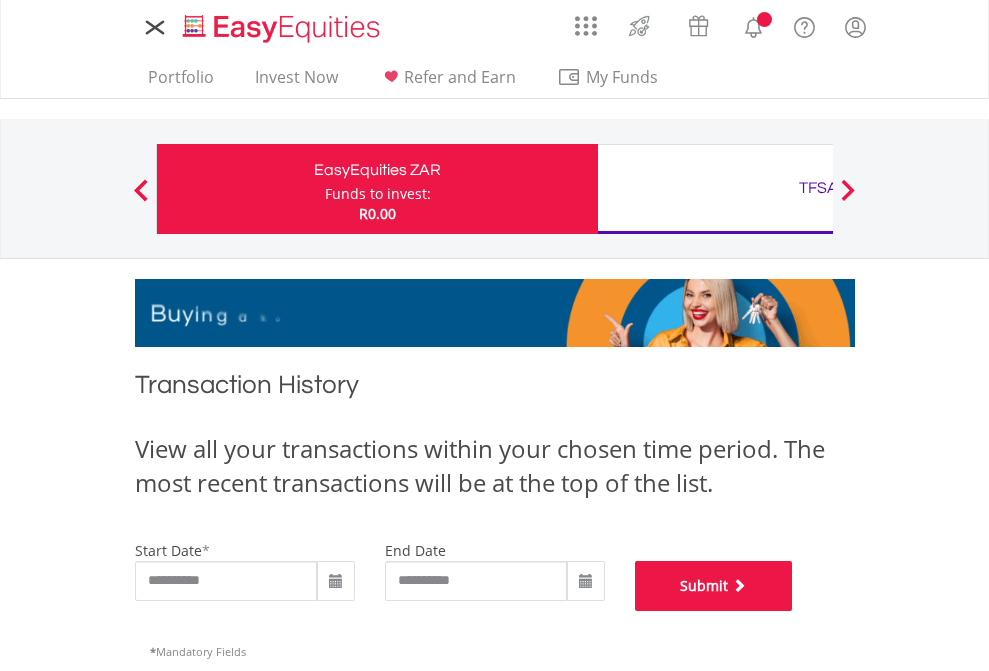 click on "Submit" at bounding box center [714, 586] 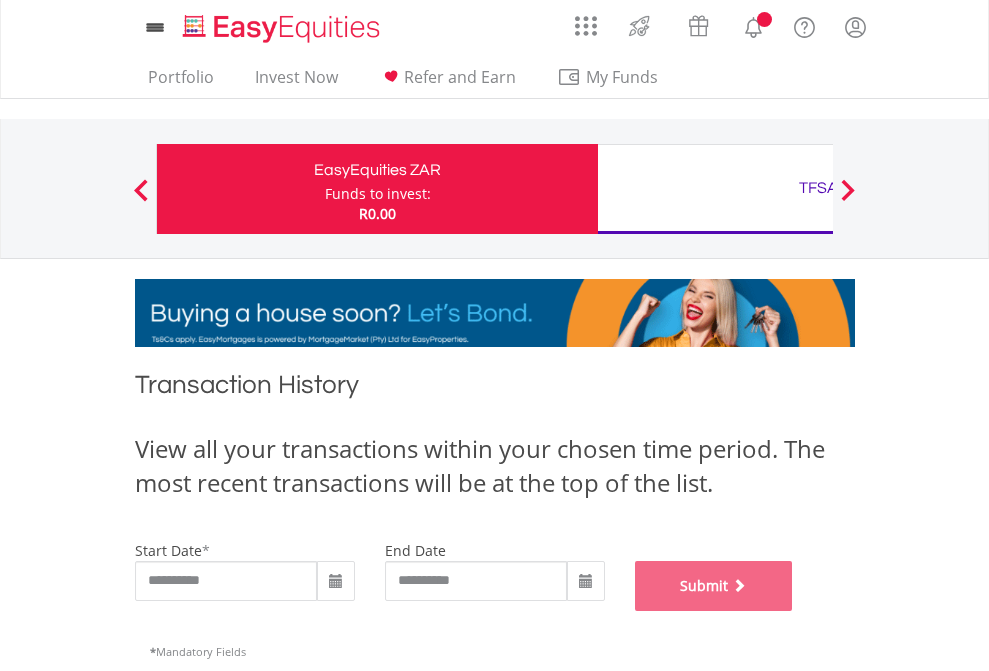 scroll, scrollTop: 811, scrollLeft: 0, axis: vertical 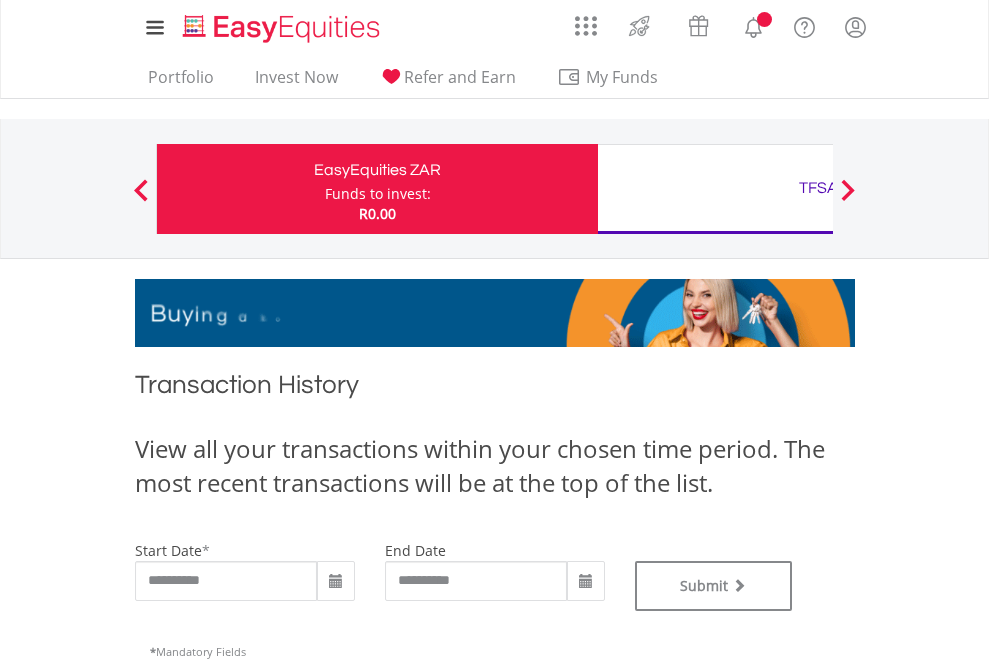 click on "TFSA" at bounding box center (818, 188) 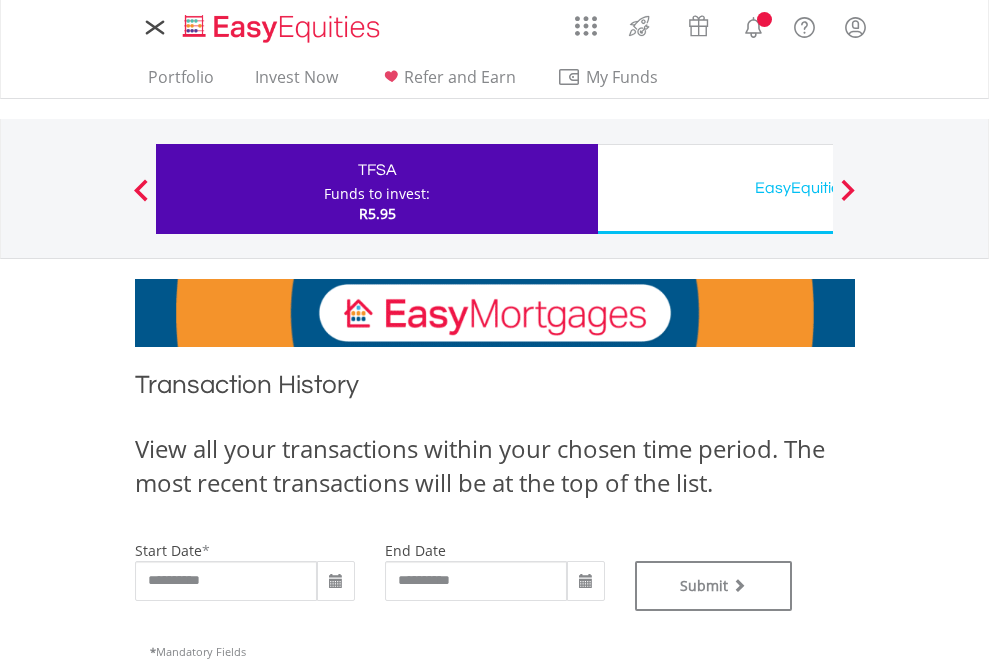 scroll, scrollTop: 0, scrollLeft: 0, axis: both 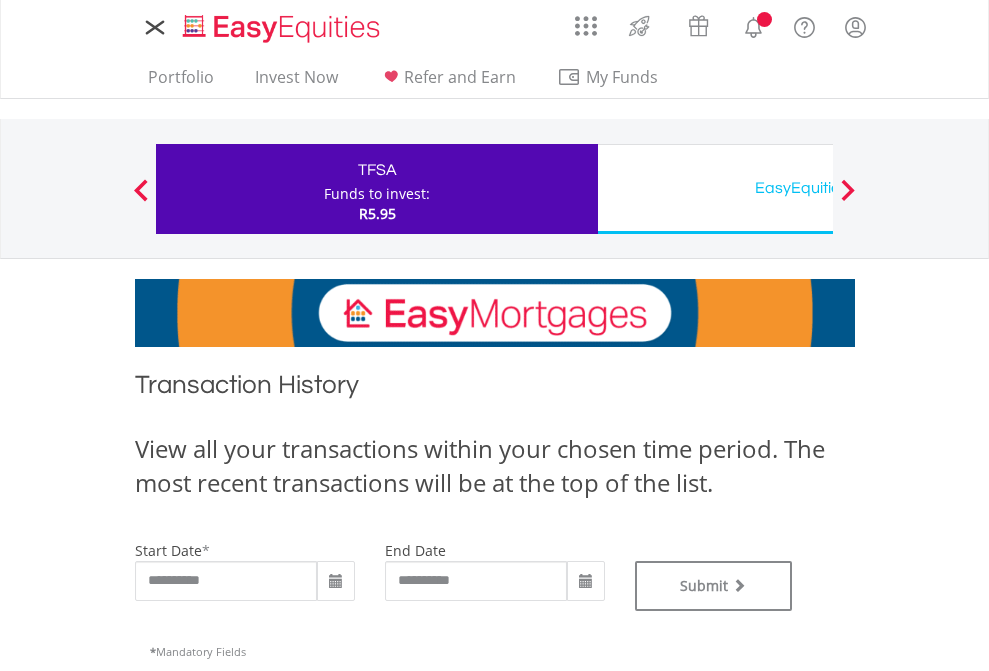 type on "**********" 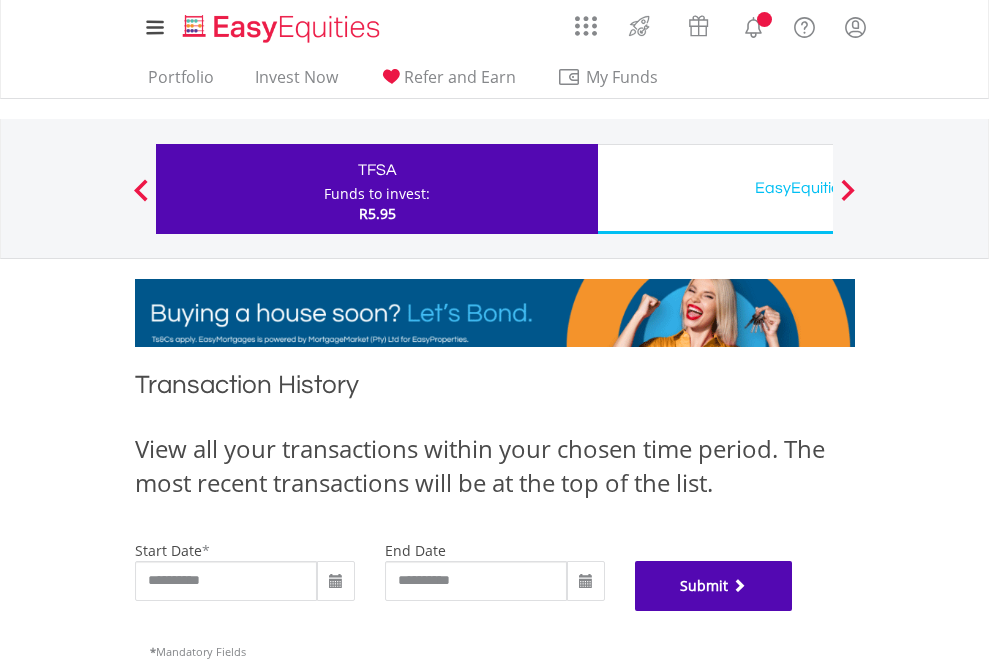 click on "Submit" at bounding box center (714, 586) 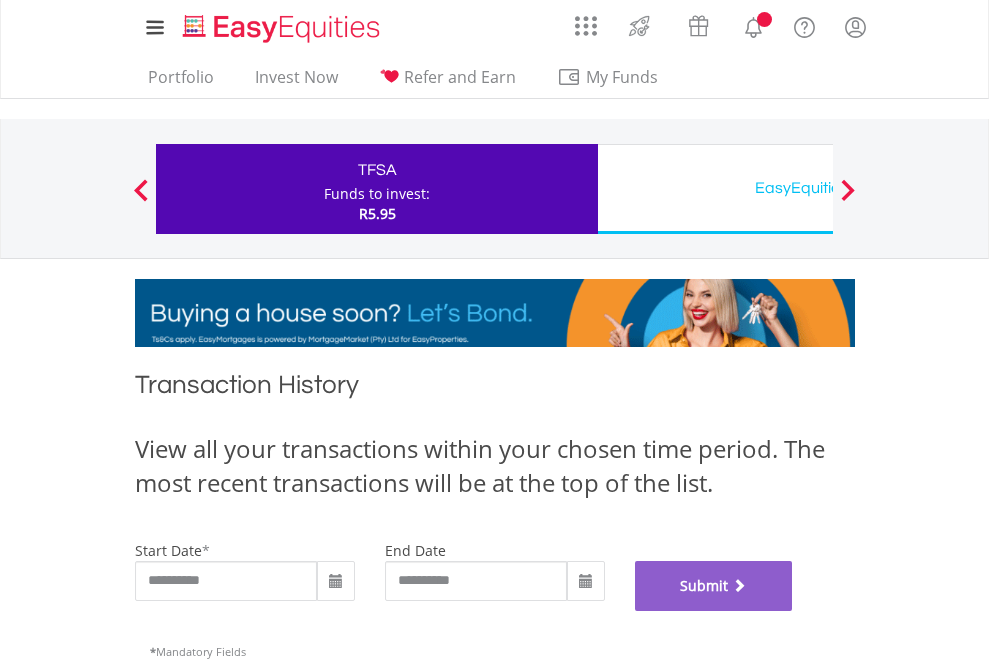scroll, scrollTop: 811, scrollLeft: 0, axis: vertical 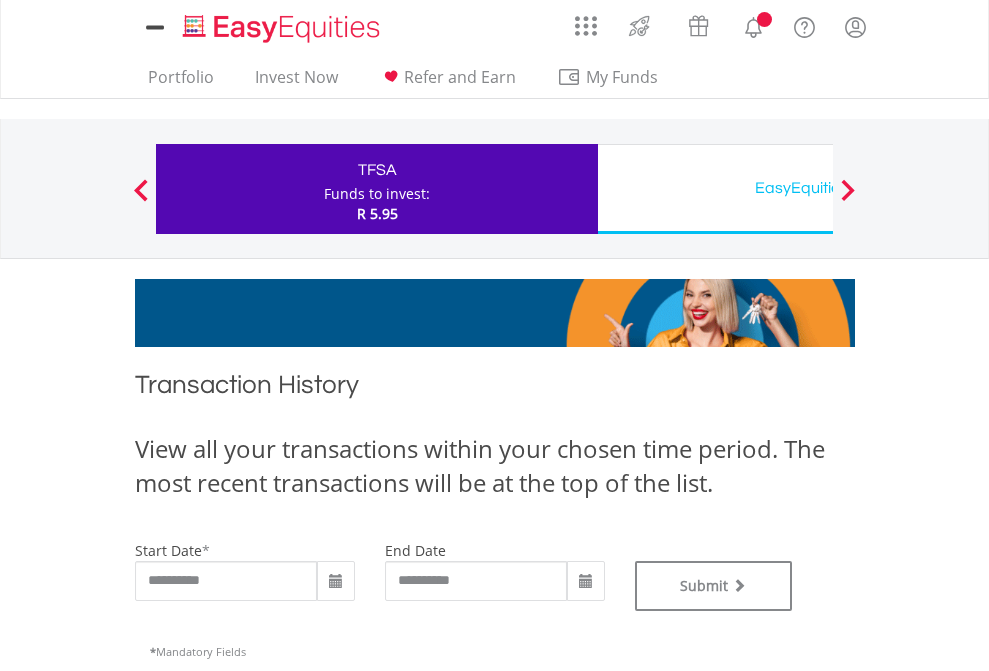 click on "EasyEquities USD" at bounding box center [818, 188] 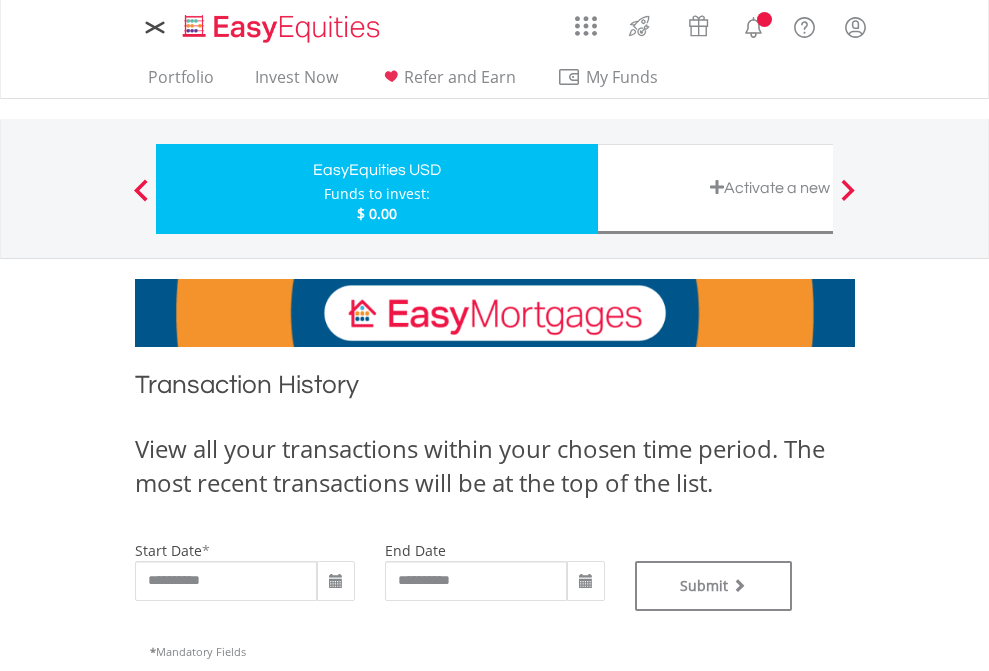 scroll, scrollTop: 0, scrollLeft: 0, axis: both 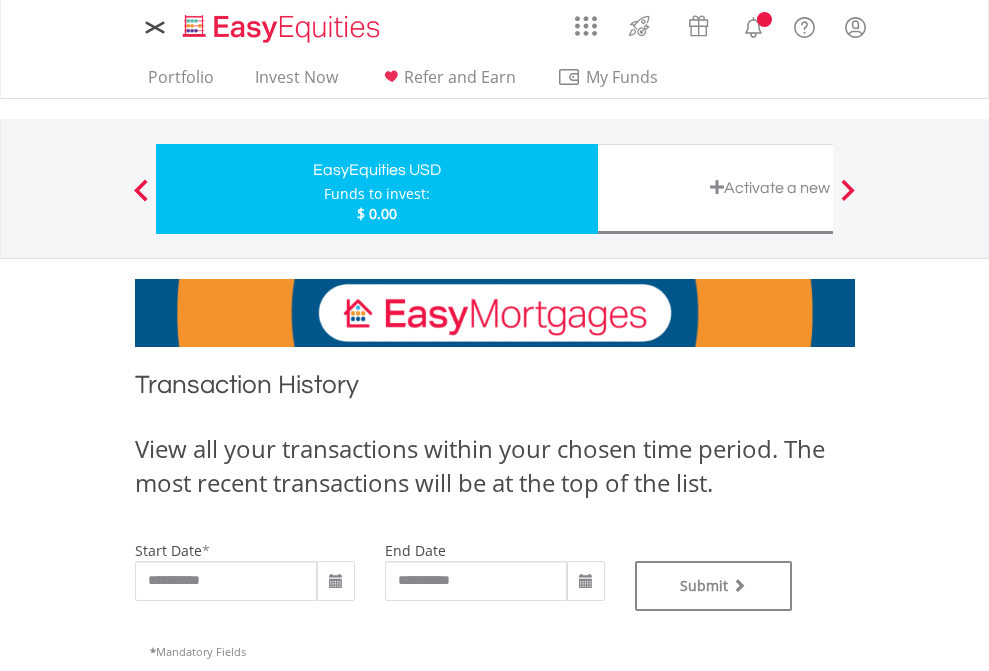 type on "**********" 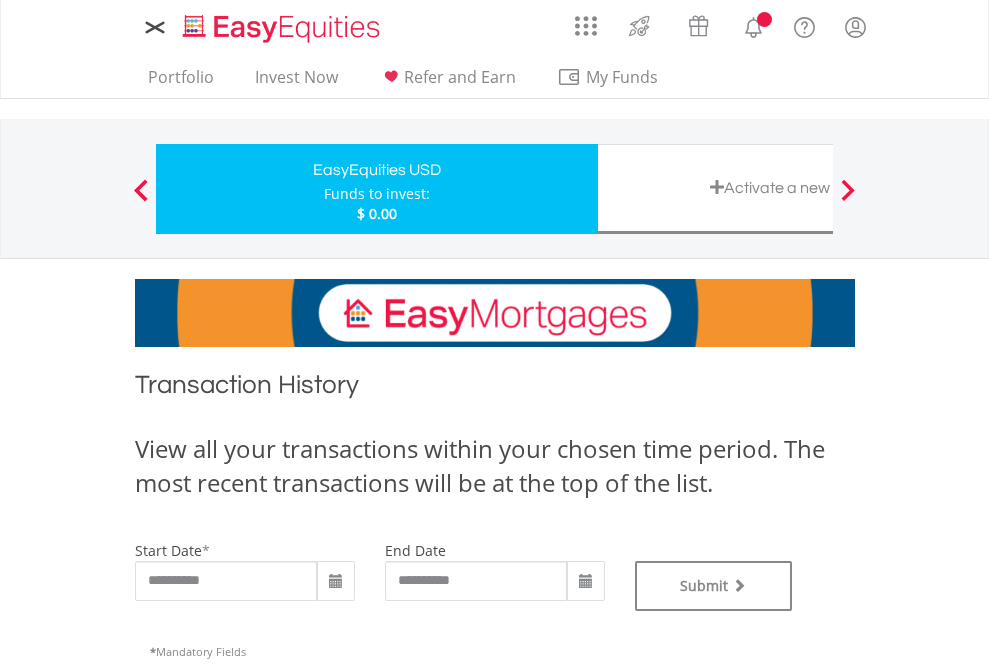 type on "**********" 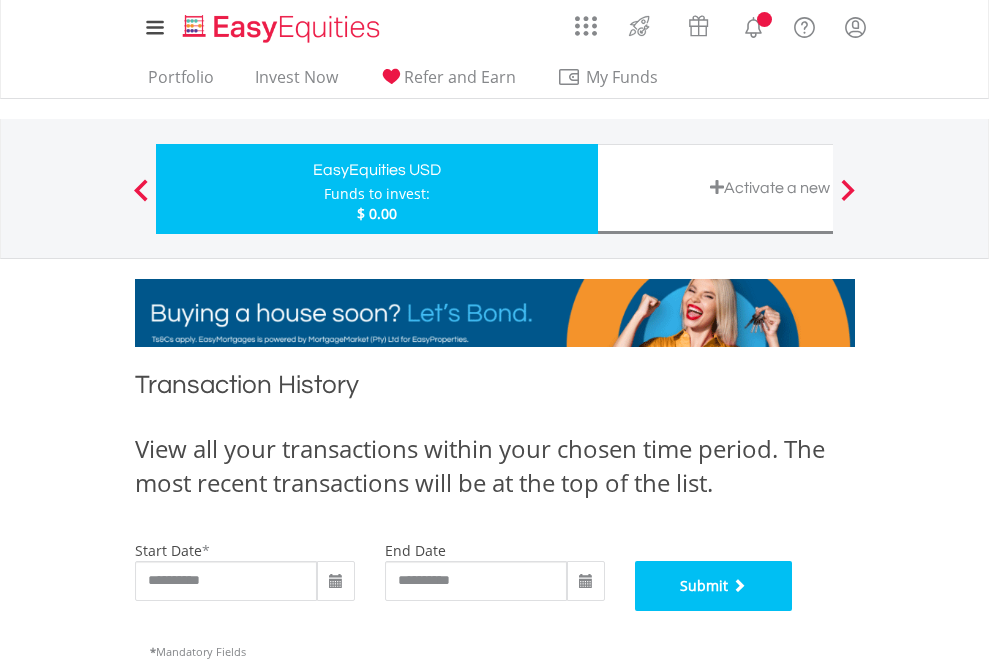 click on "Submit" at bounding box center [714, 586] 